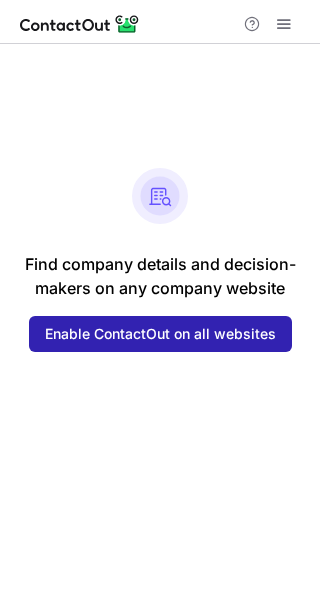 scroll, scrollTop: 0, scrollLeft: 0, axis: both 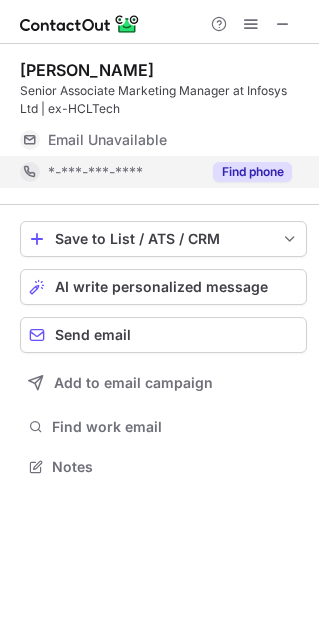 click on "Find phone" at bounding box center (252, 172) 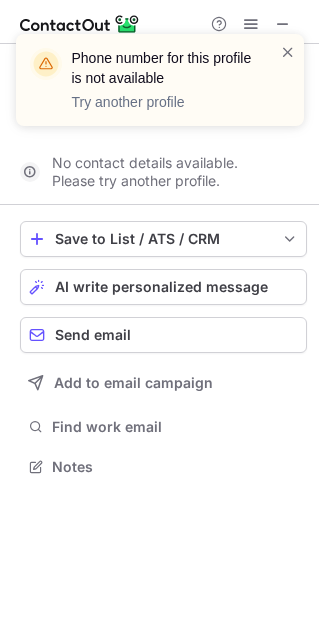 scroll, scrollTop: 420, scrollLeft: 319, axis: both 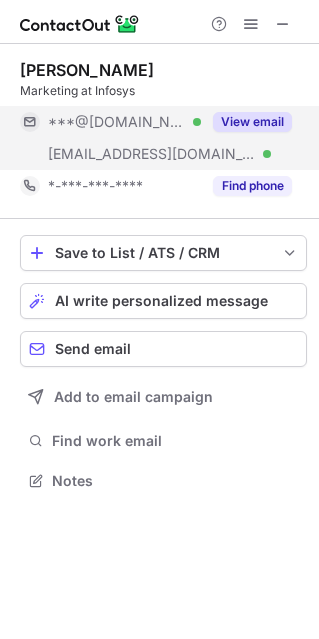 click on "View email" at bounding box center (252, 122) 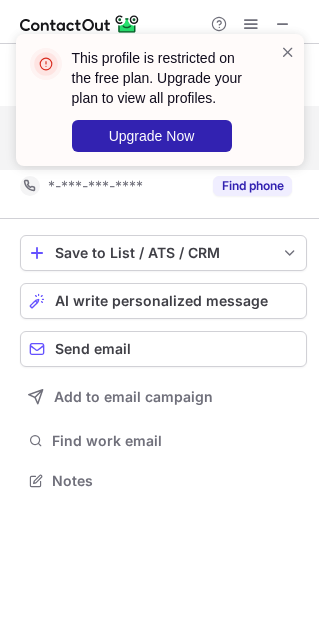 click on "This profile is restricted on the free plan. Upgrade your plan to view all profiles. Upgrade Now" at bounding box center (160, 108) 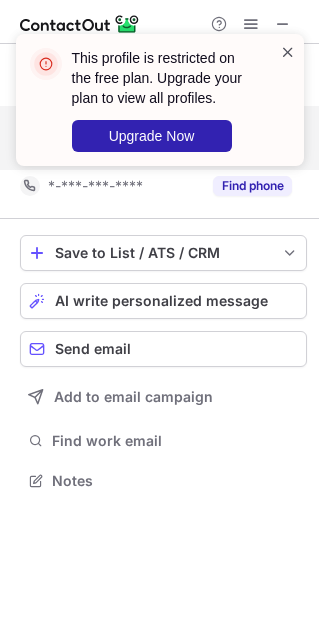 click at bounding box center (288, 52) 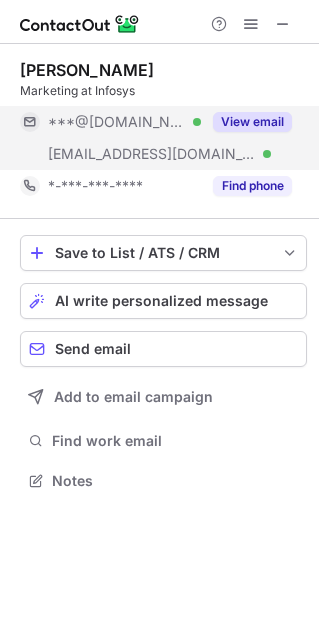 click on "View email" at bounding box center [252, 122] 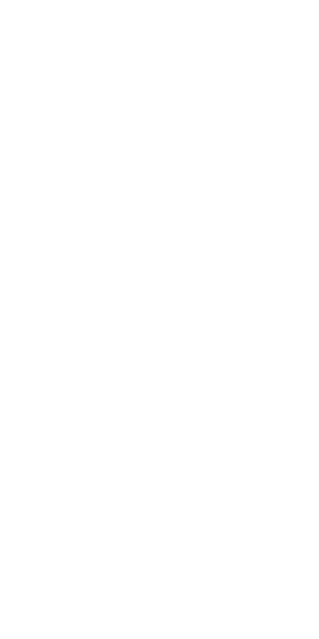 scroll, scrollTop: 0, scrollLeft: 0, axis: both 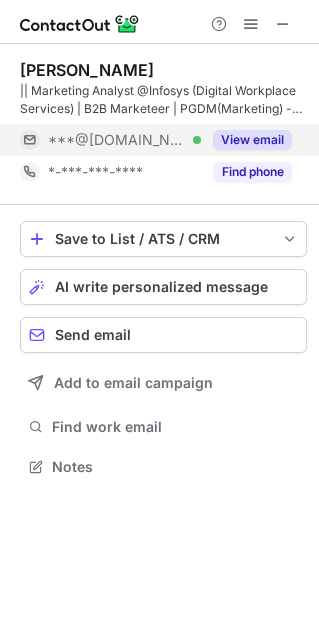 click on "View email" at bounding box center [252, 140] 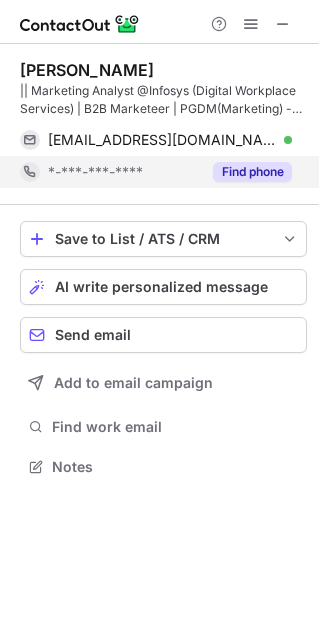 click on "Find phone" at bounding box center [252, 172] 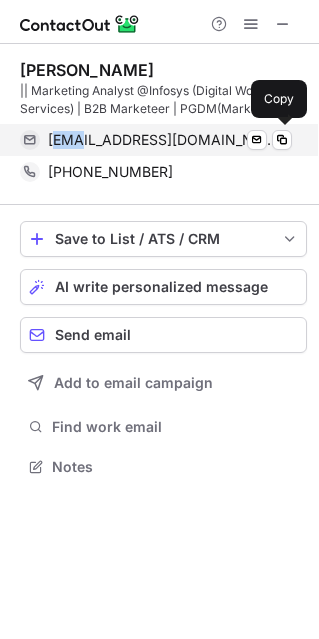 drag, startPoint x: 53, startPoint y: 135, endPoint x: 72, endPoint y: 144, distance: 21.023796 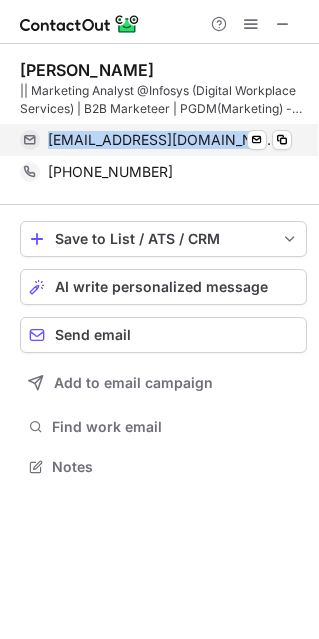 drag, startPoint x: 49, startPoint y: 140, endPoint x: 230, endPoint y: 138, distance: 181.01105 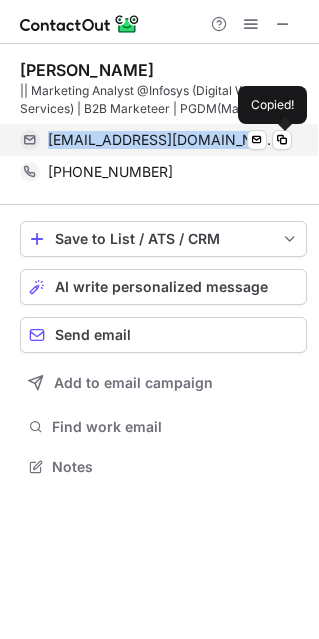 copy on "sujeetvats2808@gmail.com" 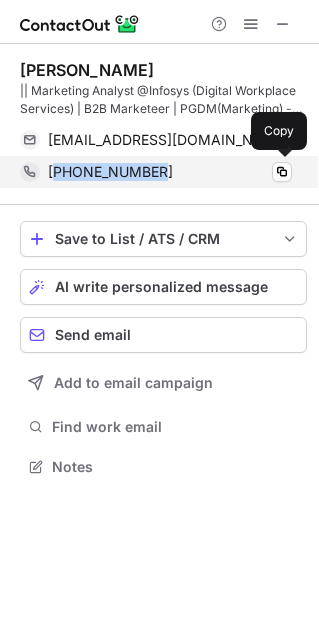 drag, startPoint x: 59, startPoint y: 170, endPoint x: 167, endPoint y: 172, distance: 108.01852 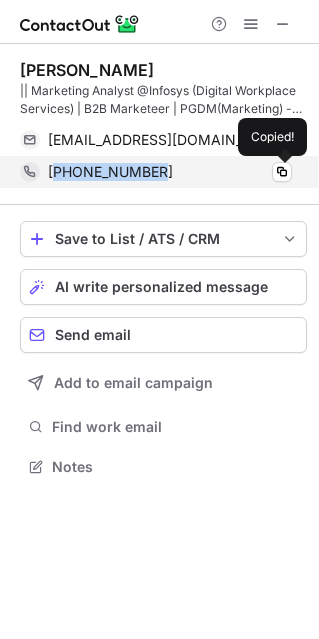 copy on "917352823378" 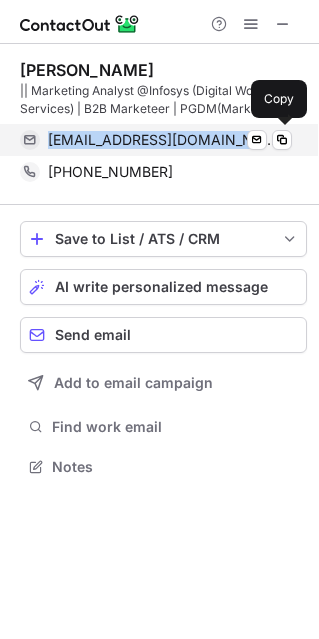 drag, startPoint x: 49, startPoint y: 144, endPoint x: 233, endPoint y: 140, distance: 184.04347 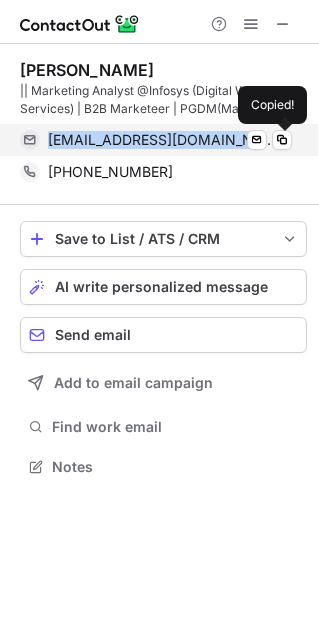 copy on "sujeetvats2808@gmail.com" 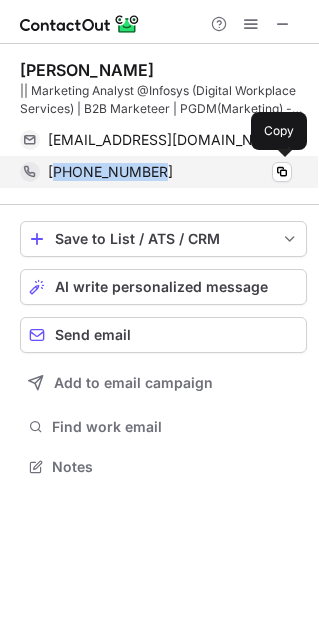drag, startPoint x: 57, startPoint y: 166, endPoint x: 170, endPoint y: 172, distance: 113.15918 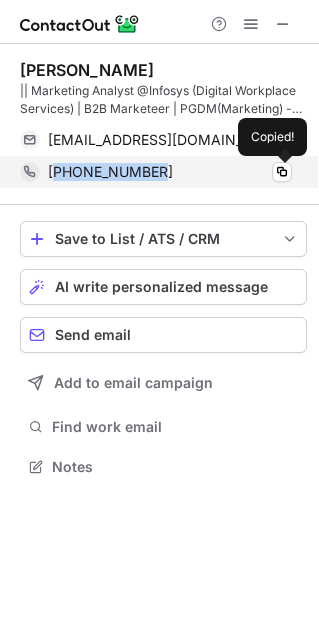 copy on "917352823378" 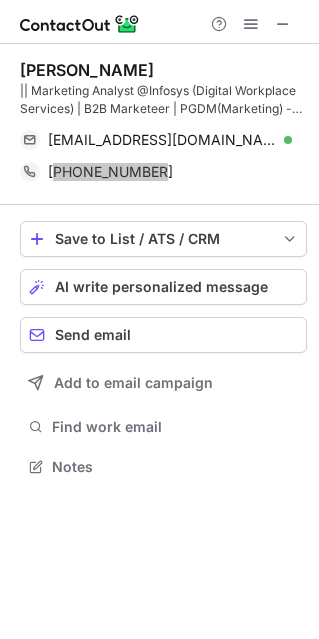 scroll, scrollTop: 452, scrollLeft: 319, axis: both 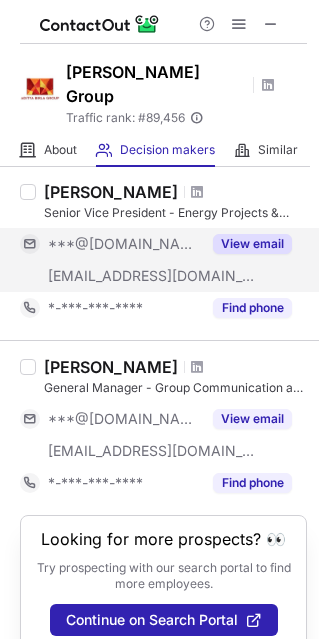 click on "View email" at bounding box center [252, 244] 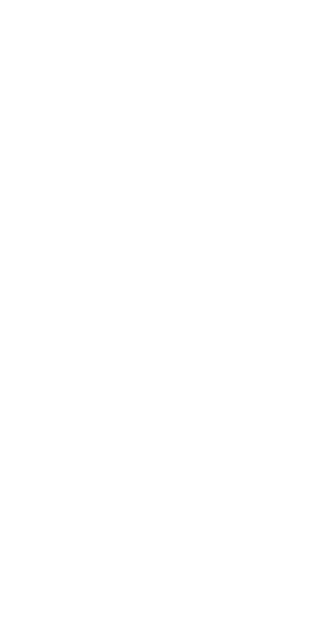 scroll, scrollTop: 0, scrollLeft: 0, axis: both 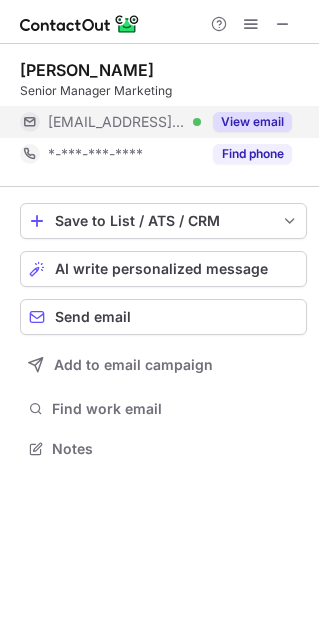 click on "View email" at bounding box center [252, 122] 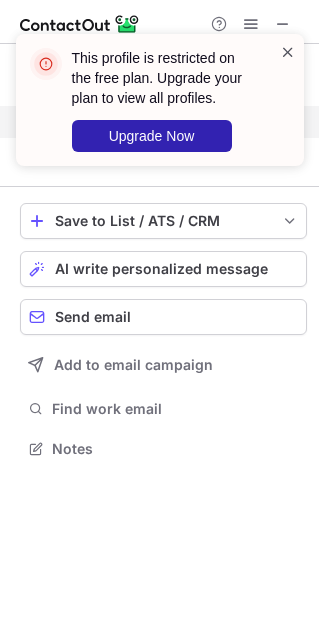 click at bounding box center (288, 52) 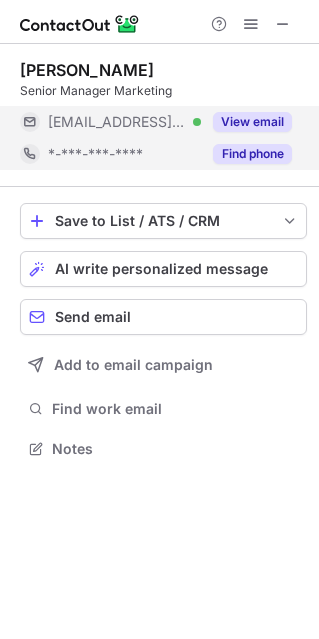 click on "Find phone" at bounding box center [252, 154] 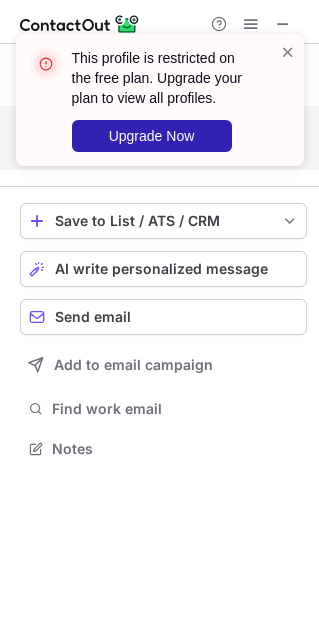 scroll, scrollTop: 402, scrollLeft: 319, axis: both 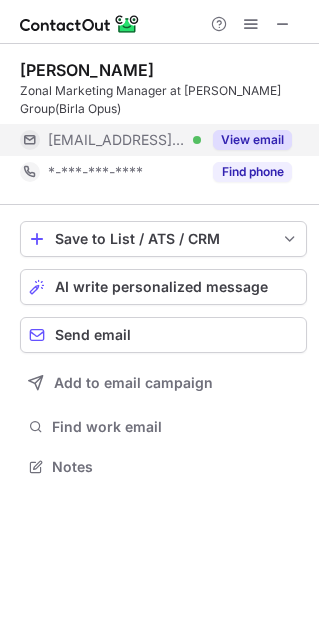 click on "View email" at bounding box center (252, 140) 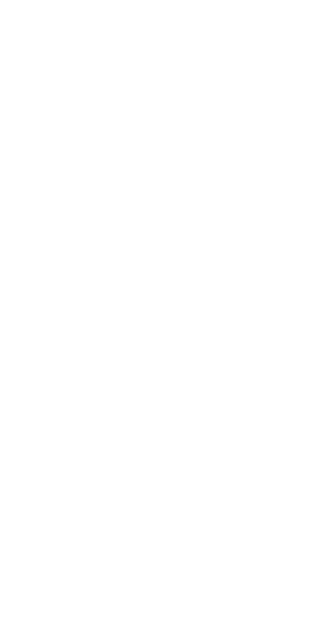 scroll, scrollTop: 0, scrollLeft: 0, axis: both 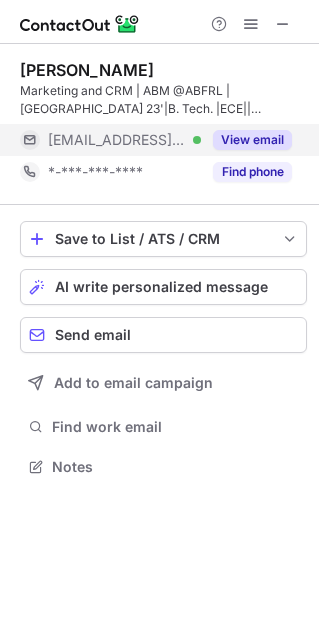 click on "View email" at bounding box center [252, 140] 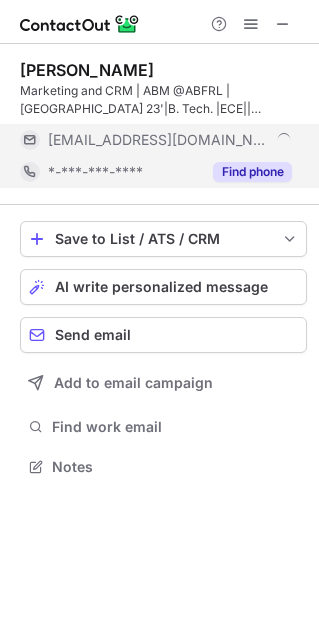 click on "Find phone" at bounding box center (252, 172) 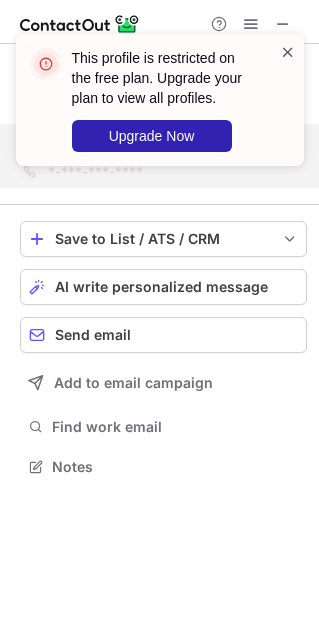 click at bounding box center [288, 52] 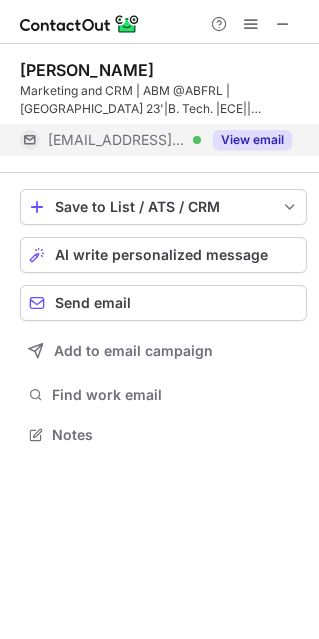 scroll, scrollTop: 420, scrollLeft: 319, axis: both 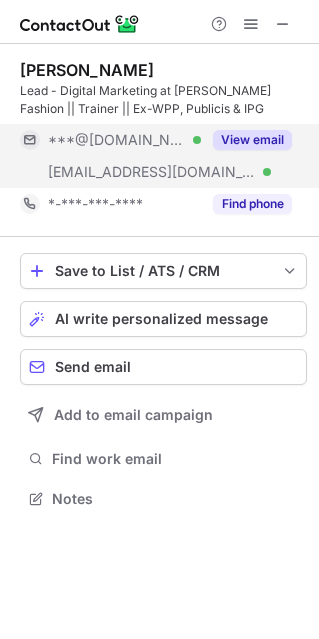 click on "View email" at bounding box center (252, 140) 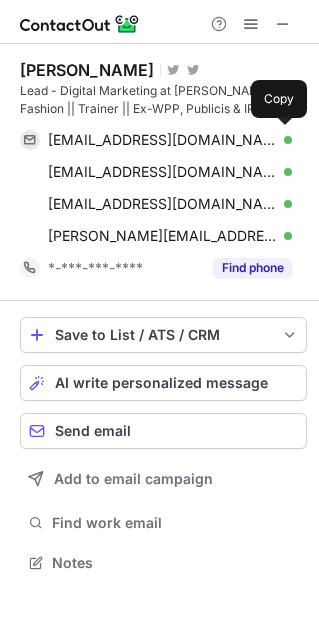 scroll, scrollTop: 10, scrollLeft: 10, axis: both 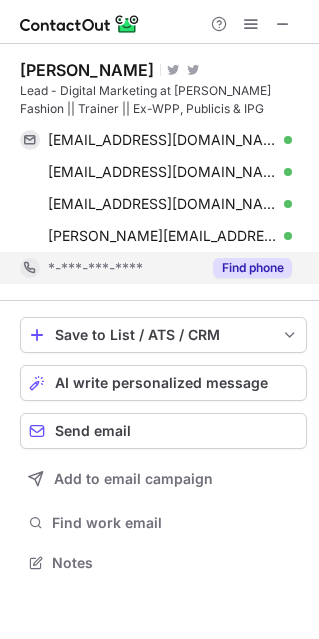 click on "Find phone" at bounding box center (252, 268) 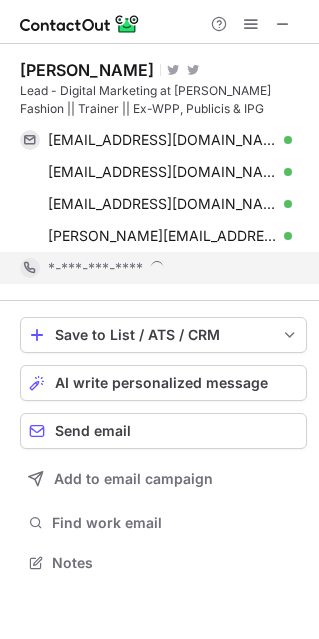scroll, scrollTop: 9, scrollLeft: 10, axis: both 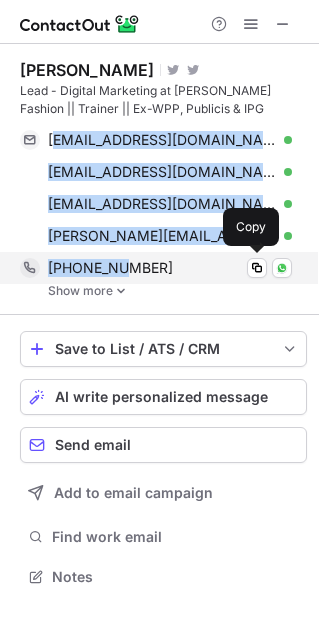 drag, startPoint x: 57, startPoint y: 142, endPoint x: 115, endPoint y: 256, distance: 127.90621 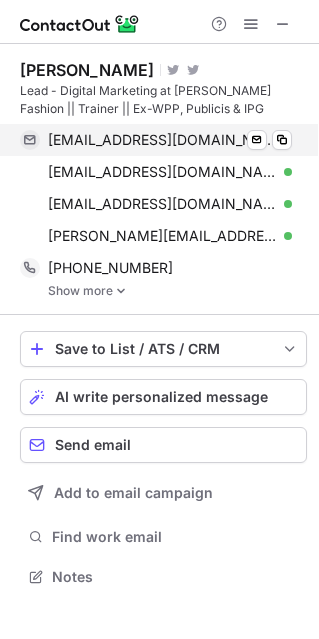 scroll, scrollTop: 562, scrollLeft: 319, axis: both 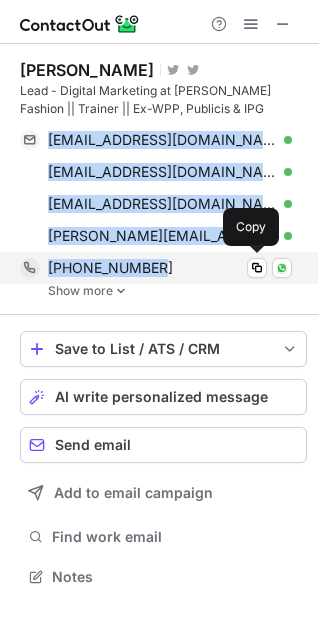 drag, startPoint x: 49, startPoint y: 140, endPoint x: 154, endPoint y: 273, distance: 169.45206 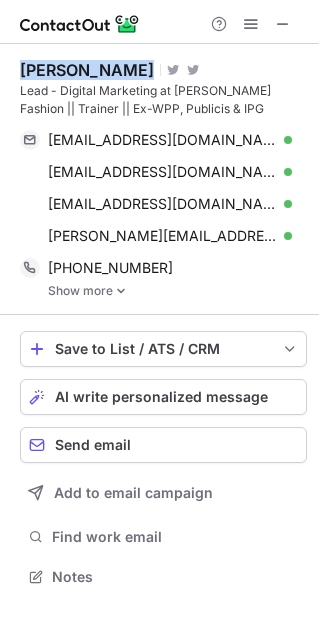 drag, startPoint x: 23, startPoint y: 72, endPoint x: 187, endPoint y: 70, distance: 164.01219 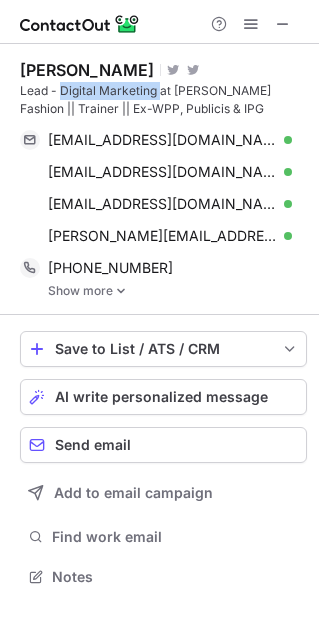 drag, startPoint x: 59, startPoint y: 91, endPoint x: 160, endPoint y: 95, distance: 101.07918 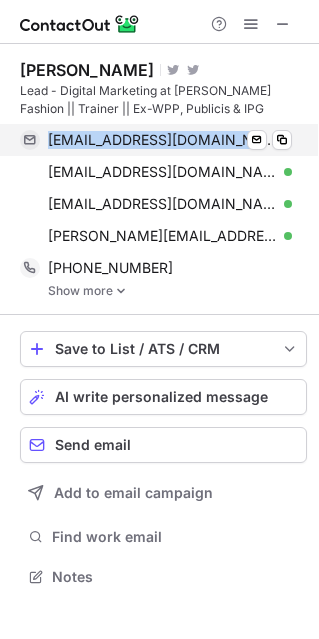 drag, startPoint x: 46, startPoint y: 139, endPoint x: 234, endPoint y: 143, distance: 188.04254 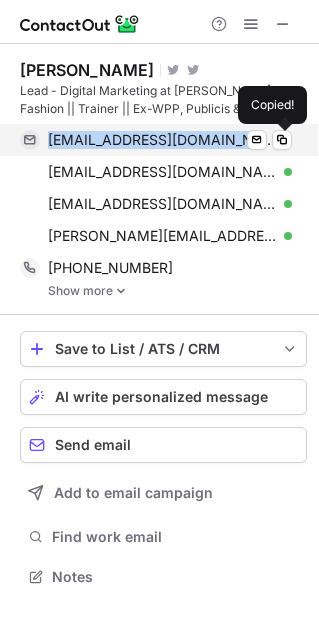 copy on "aurindamm@gmail.com" 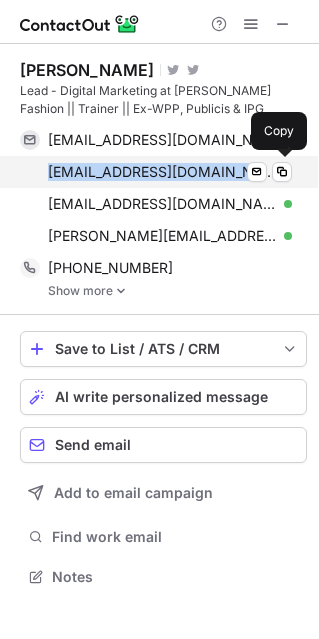 drag, startPoint x: 49, startPoint y: 166, endPoint x: 228, endPoint y: 171, distance: 179.06982 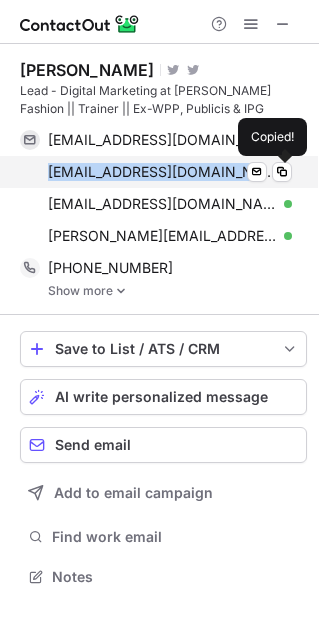copy on "aurghorocks@gmail.com" 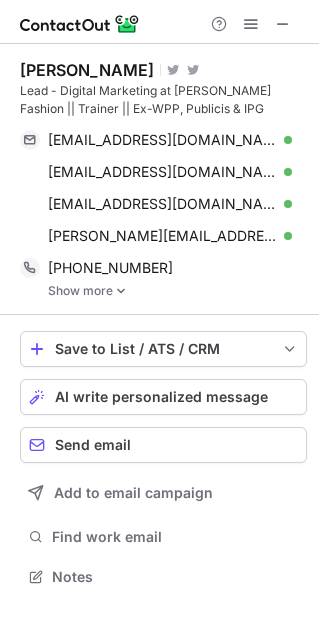 drag, startPoint x: 47, startPoint y: 200, endPoint x: 313, endPoint y: 206, distance: 266.06766 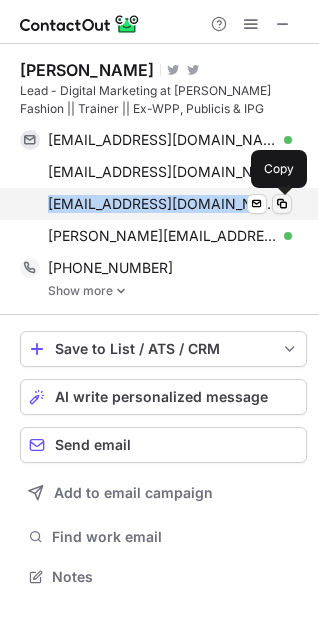 click at bounding box center [282, 204] 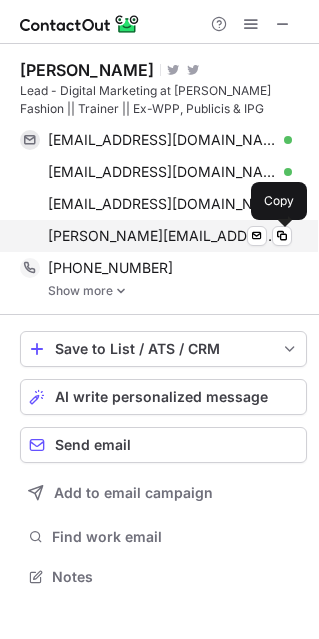 drag, startPoint x: 51, startPoint y: 240, endPoint x: 307, endPoint y: 242, distance: 256.0078 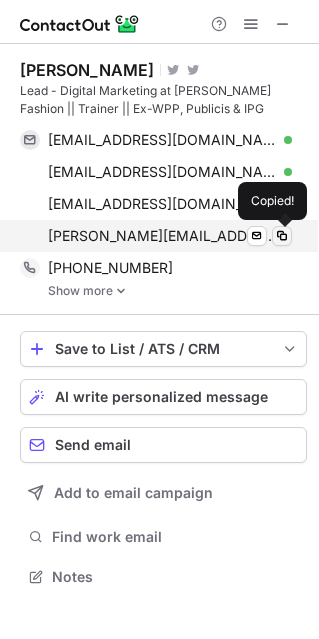 click at bounding box center [282, 236] 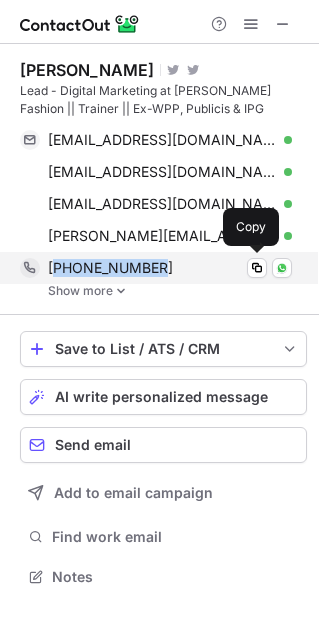 drag, startPoint x: 57, startPoint y: 260, endPoint x: 171, endPoint y: 263, distance: 114.03947 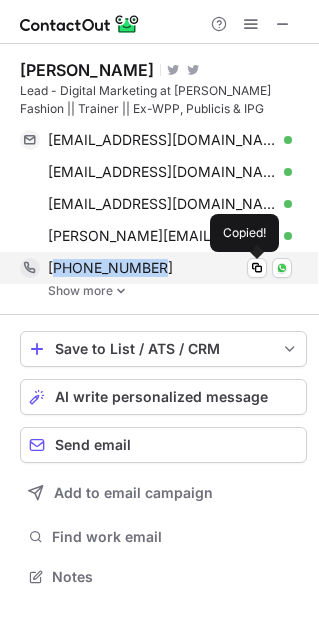 copy on "918017418217" 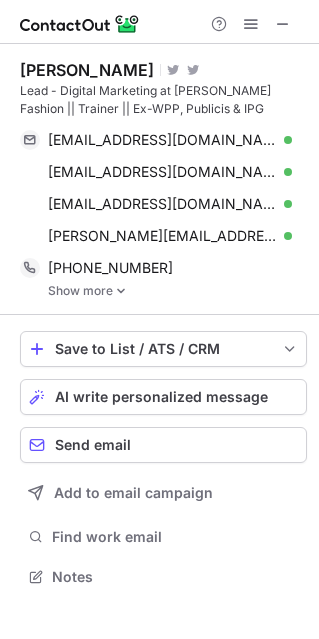 scroll, scrollTop: 562, scrollLeft: 319, axis: both 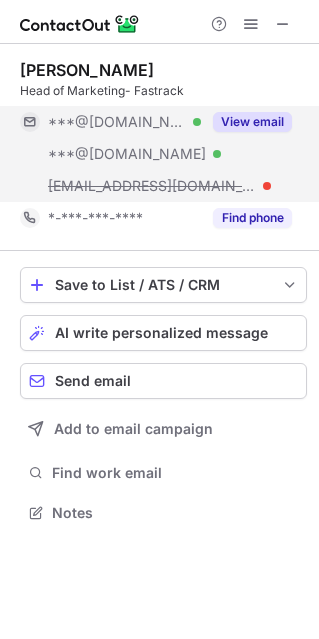 click on "View email" at bounding box center (252, 122) 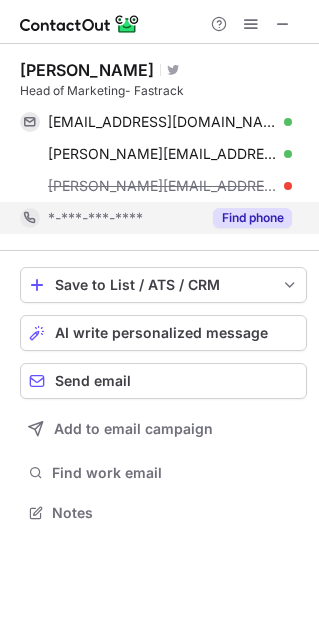 click on "Find phone" at bounding box center [252, 218] 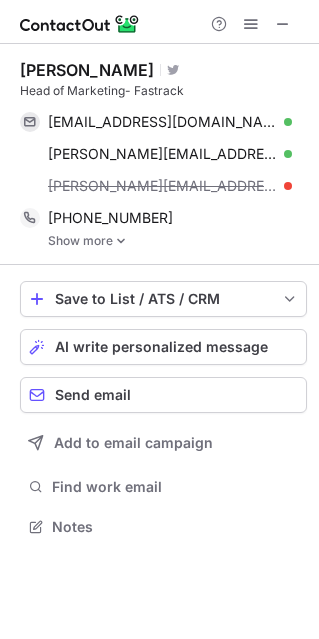 scroll, scrollTop: 9, scrollLeft: 10, axis: both 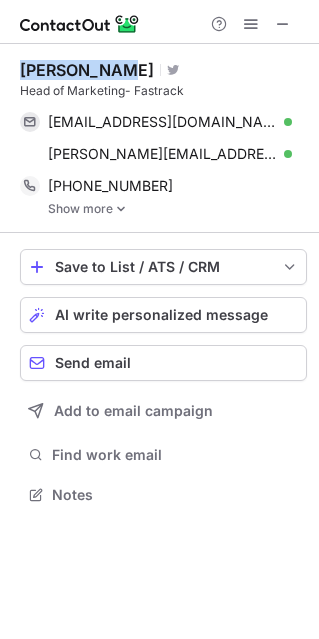 drag, startPoint x: 20, startPoint y: 70, endPoint x: 122, endPoint y: 67, distance: 102.044106 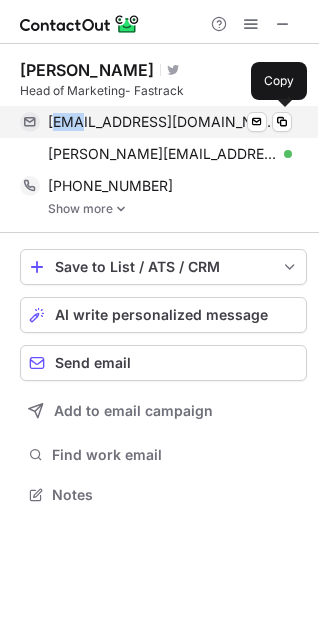drag, startPoint x: 53, startPoint y: 121, endPoint x: 86, endPoint y: 121, distance: 33 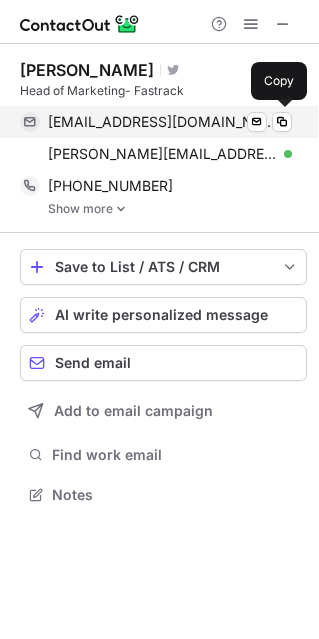 click on "dannyjacob1985@gmail.com" at bounding box center [162, 122] 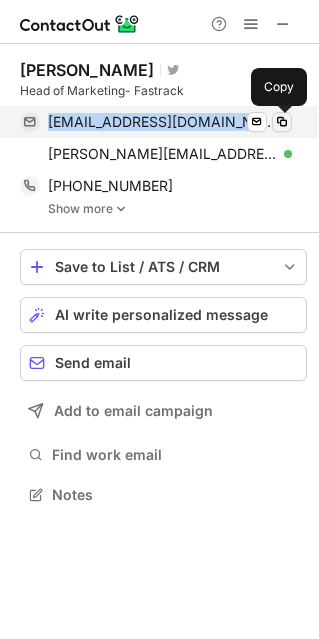 drag, startPoint x: 52, startPoint y: 115, endPoint x: 284, endPoint y: 123, distance: 232.1379 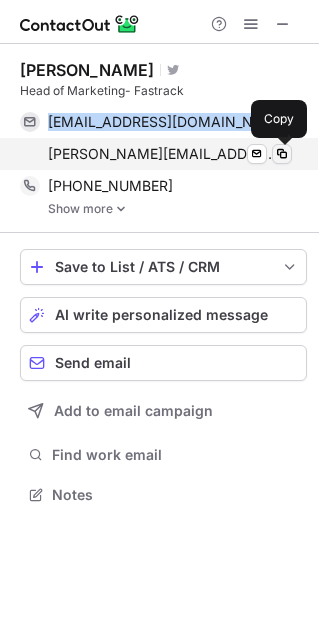 click at bounding box center [282, 154] 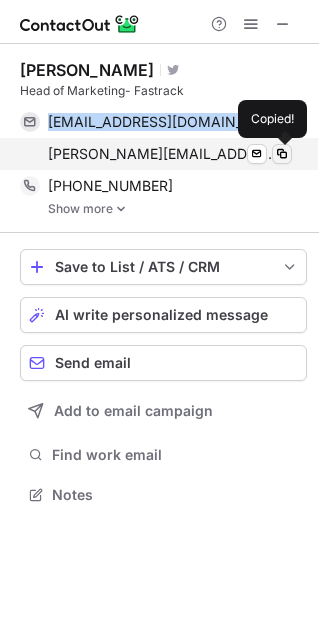 click at bounding box center [282, 154] 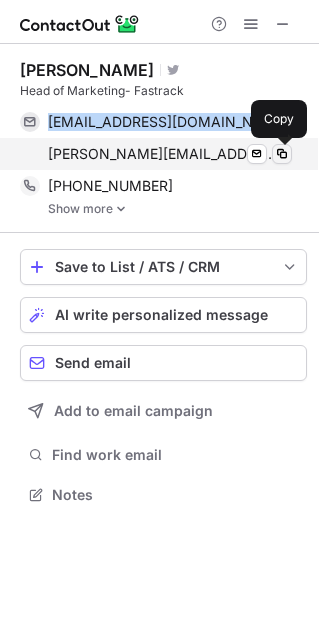 click at bounding box center [282, 154] 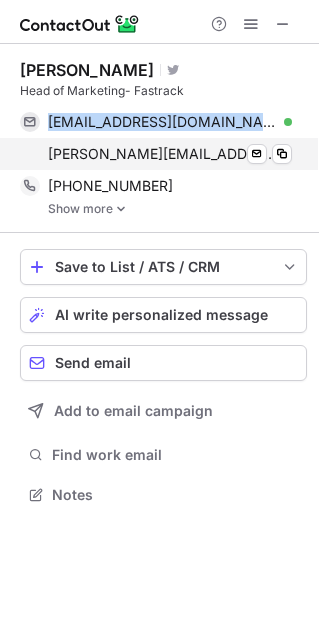 click on "danny.jacob@yahoo.co.in Verified Send email Copied!" at bounding box center [156, 154] 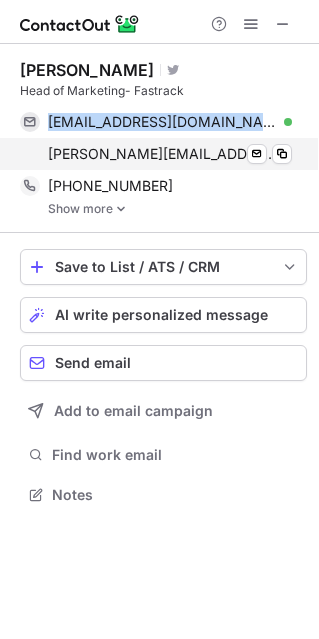 click on "danny.jacob@yahoo.co.in Verified Send email Copy" at bounding box center [156, 154] 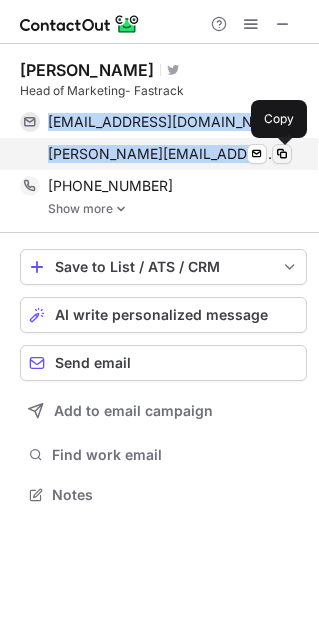 drag, startPoint x: 46, startPoint y: 148, endPoint x: 278, endPoint y: 148, distance: 232 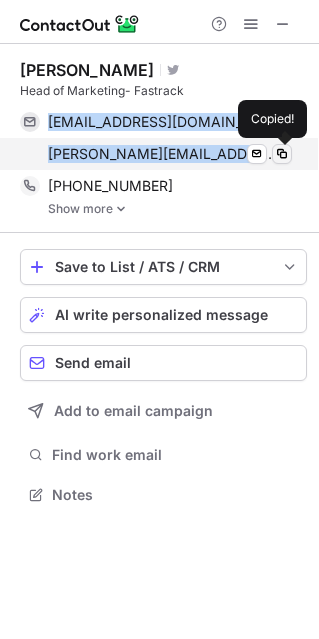 click at bounding box center (282, 154) 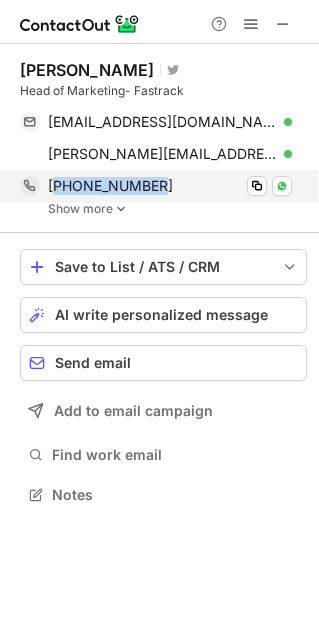 drag, startPoint x: 55, startPoint y: 184, endPoint x: 157, endPoint y: 192, distance: 102.31325 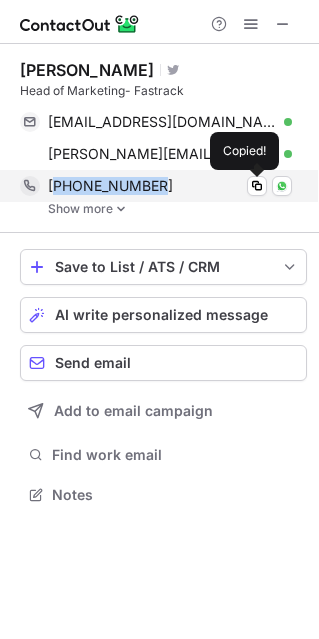 click on "+919811513103" at bounding box center [170, 186] 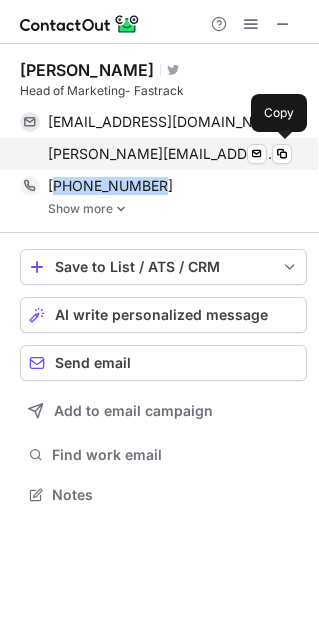 copy on "919811513103" 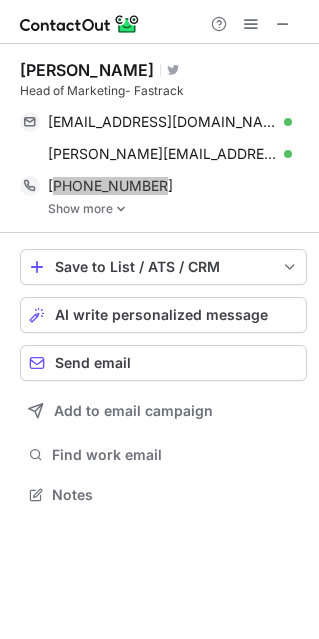scroll, scrollTop: 480, scrollLeft: 319, axis: both 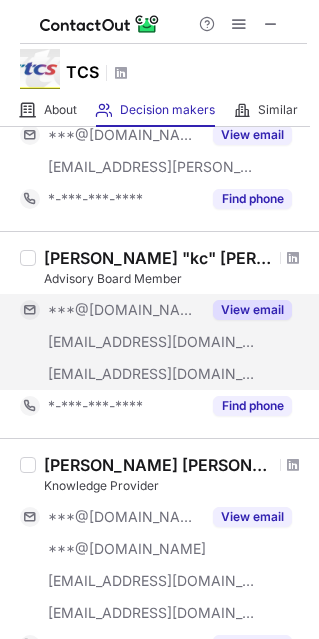 click on "View email" at bounding box center [252, 310] 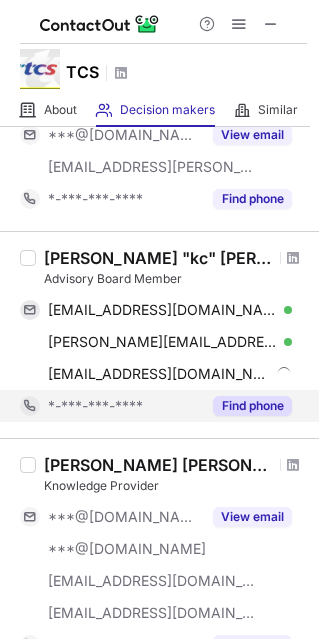click on "Find phone" at bounding box center (252, 406) 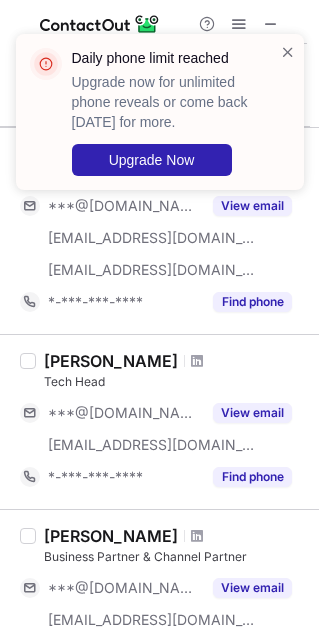scroll, scrollTop: 916, scrollLeft: 0, axis: vertical 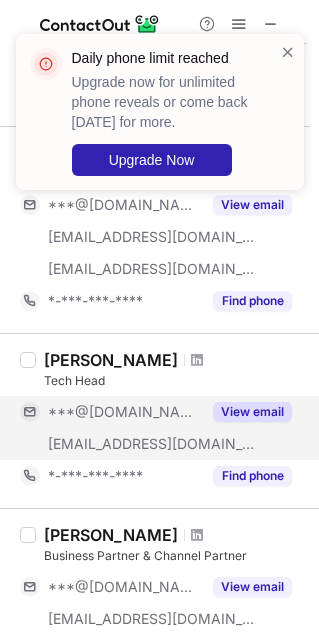 click on "View email" at bounding box center [252, 412] 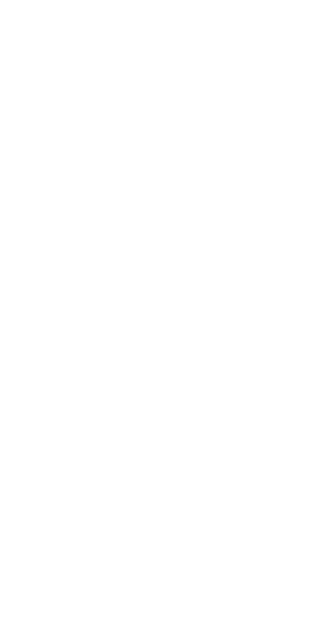 scroll, scrollTop: 0, scrollLeft: 0, axis: both 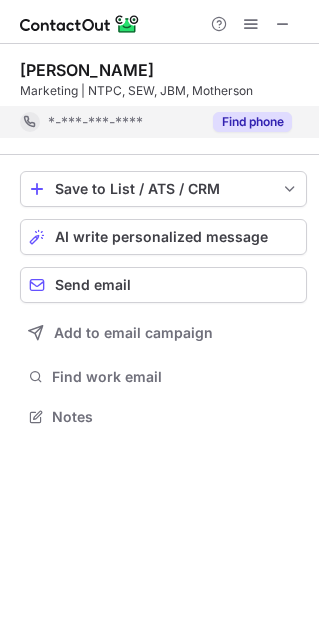 click on "Find phone" at bounding box center [252, 122] 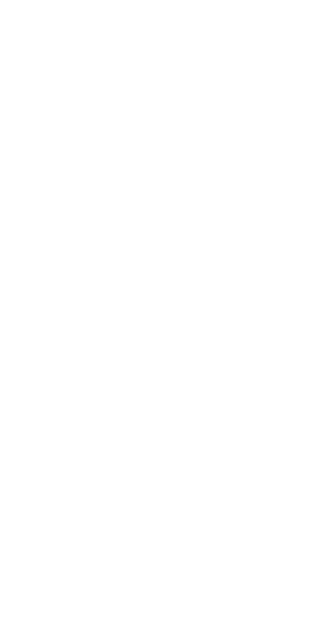 scroll, scrollTop: 0, scrollLeft: 0, axis: both 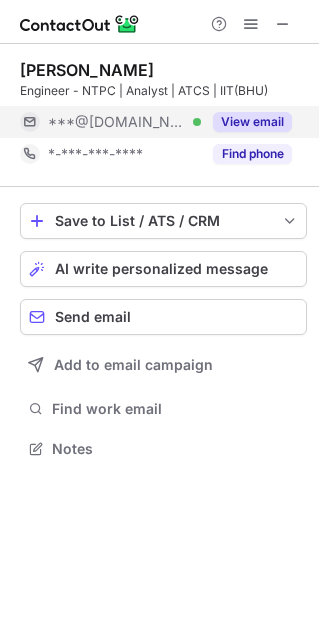 click on "View email" at bounding box center (252, 122) 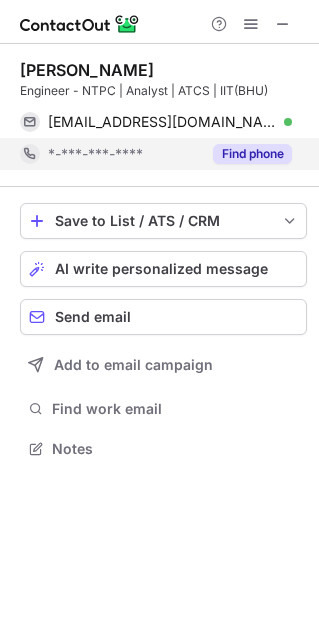 click on "Find phone" at bounding box center (252, 154) 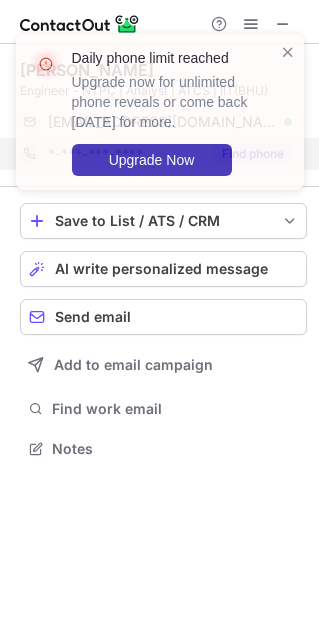 scroll, scrollTop: 434, scrollLeft: 319, axis: both 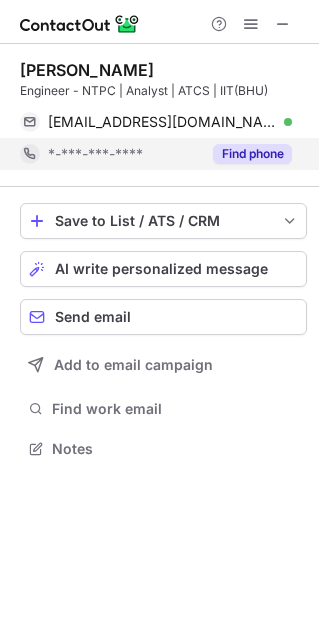 click on "Find phone" at bounding box center [252, 154] 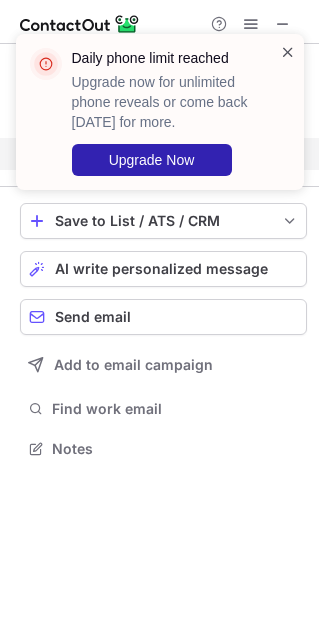 click at bounding box center [288, 52] 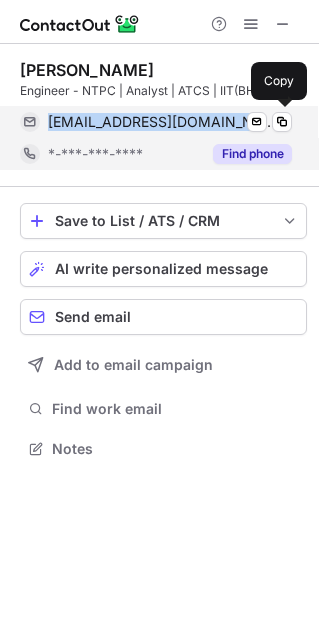 drag, startPoint x: 51, startPoint y: 114, endPoint x: 240, endPoint y: 114, distance: 189 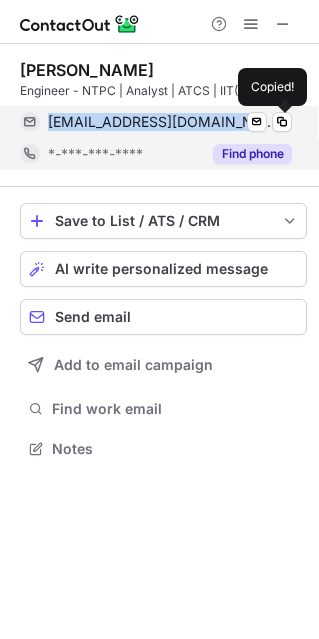 copy on "vikash99jnh@gmail.com" 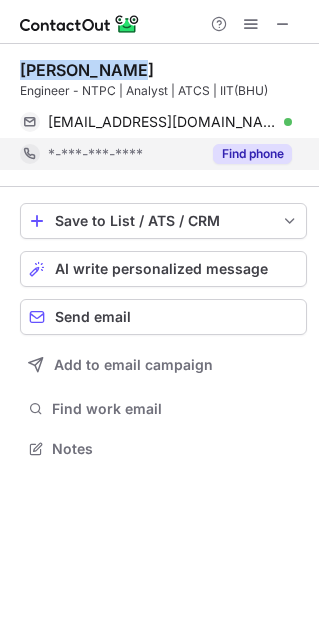 drag, startPoint x: 22, startPoint y: 64, endPoint x: 133, endPoint y: 66, distance: 111.01801 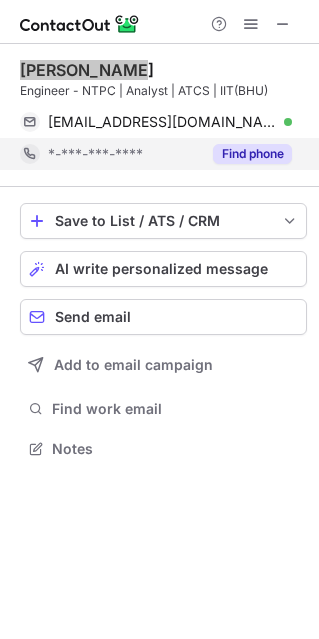 scroll, scrollTop: 434, scrollLeft: 319, axis: both 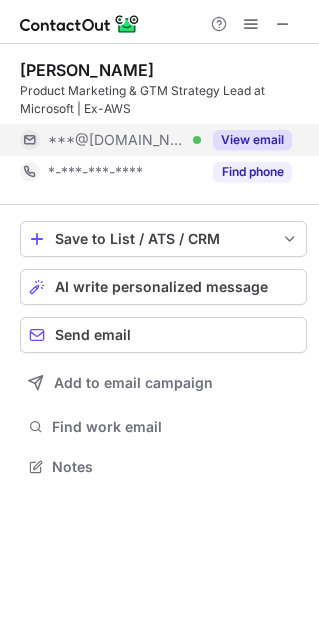 click on "View email" at bounding box center (246, 140) 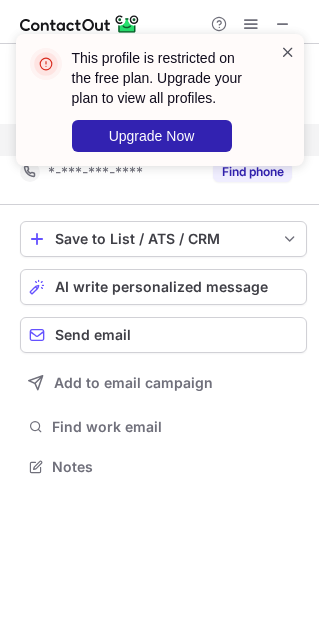click at bounding box center (288, 52) 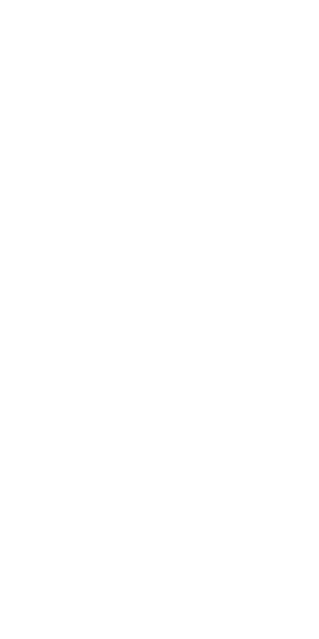 scroll, scrollTop: 0, scrollLeft: 0, axis: both 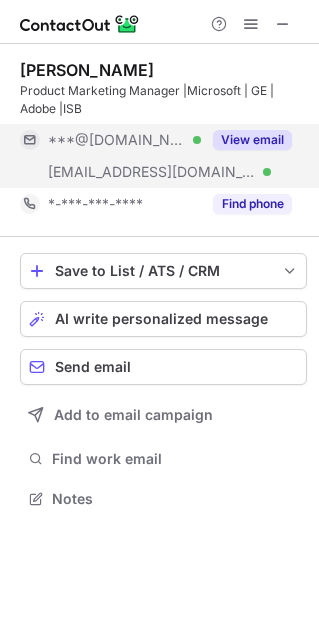 click on "View email" at bounding box center (252, 140) 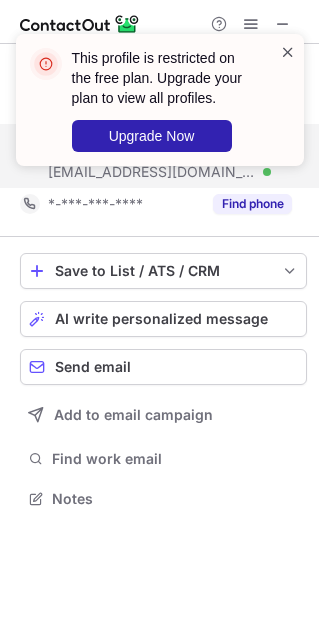click at bounding box center (288, 52) 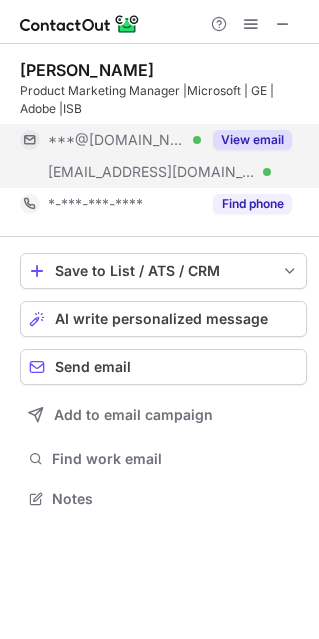 click on "View email" at bounding box center (252, 140) 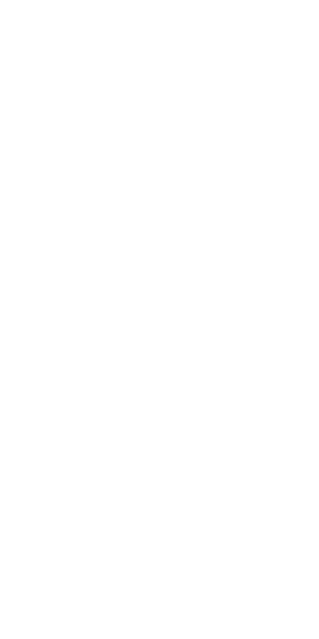 scroll, scrollTop: 0, scrollLeft: 0, axis: both 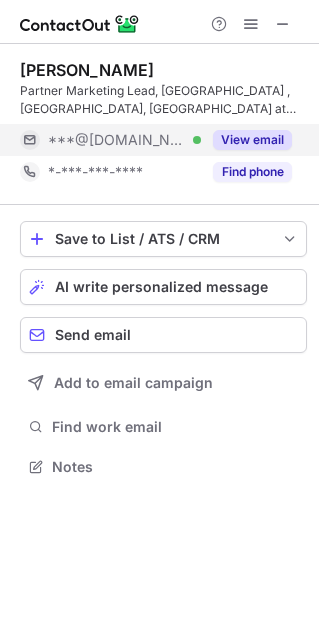 click on "View email" at bounding box center [252, 140] 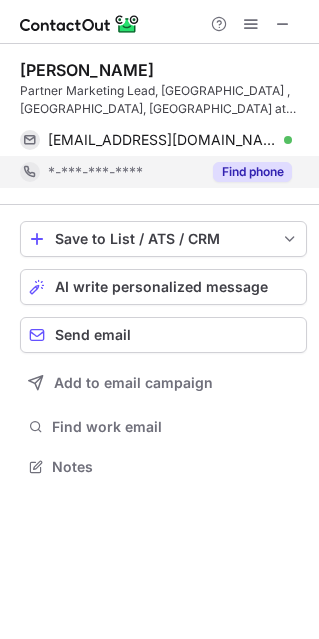 click on "Find phone" at bounding box center (252, 172) 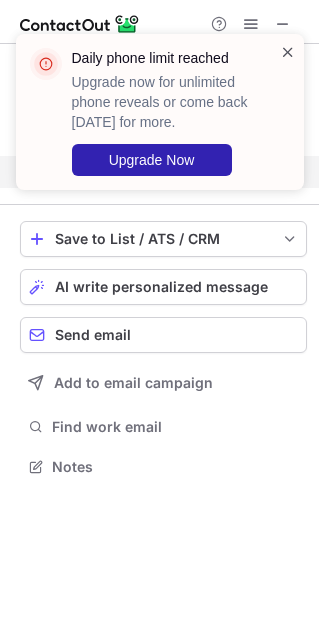 click at bounding box center [288, 52] 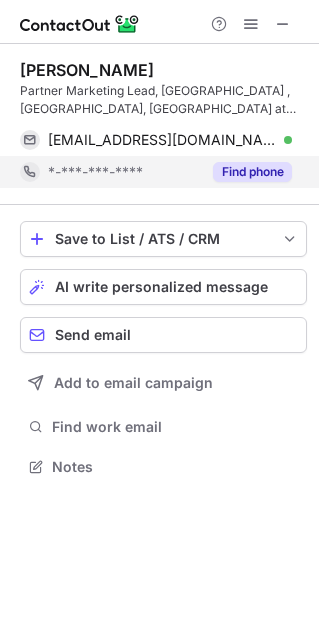 click on "Find phone" at bounding box center (252, 172) 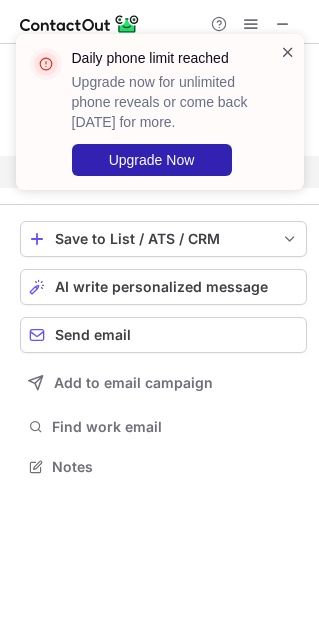 click at bounding box center (288, 52) 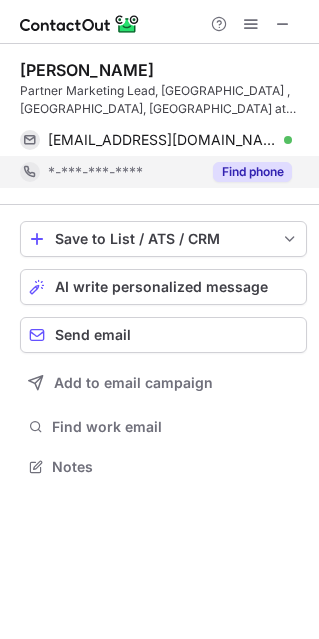 click on "Find phone" at bounding box center [252, 172] 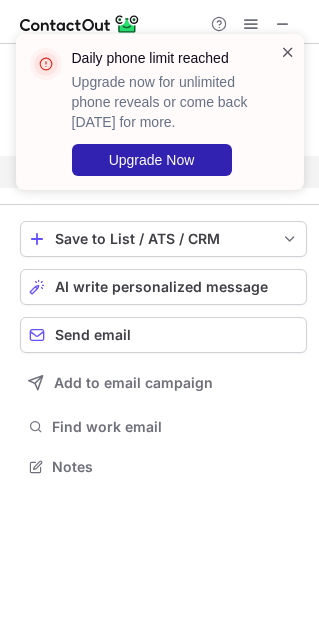 click at bounding box center [288, 52] 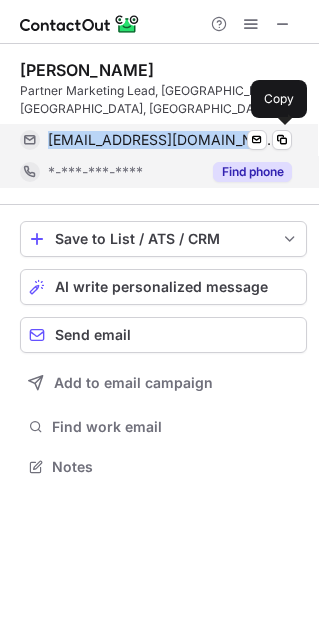 drag, startPoint x: 49, startPoint y: 143, endPoint x: 229, endPoint y: 145, distance: 180.01111 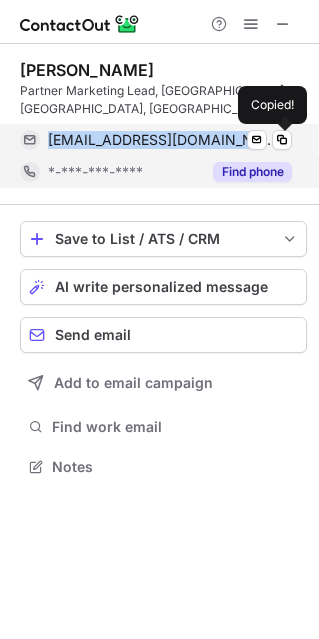 copy on "chulbultiwari@gmail.com" 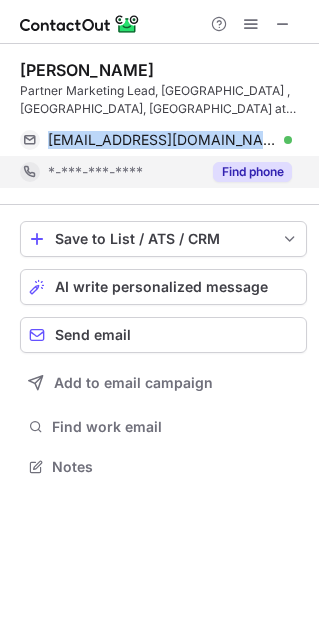drag, startPoint x: 20, startPoint y: 75, endPoint x: 142, endPoint y: 67, distance: 122.26202 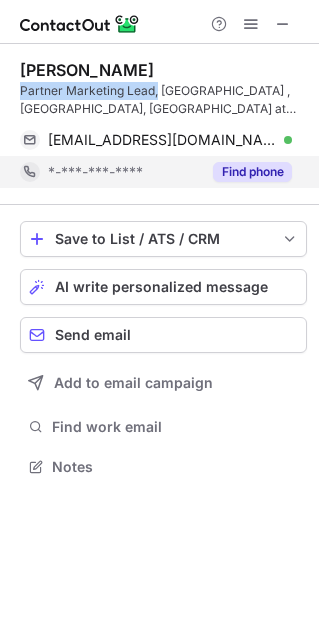 drag, startPoint x: 22, startPoint y: 90, endPoint x: 156, endPoint y: 89, distance: 134.00374 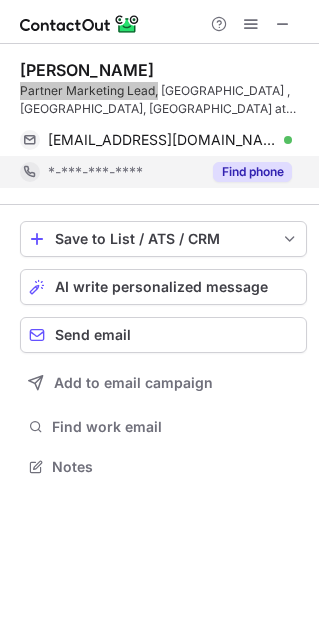 scroll, scrollTop: 452, scrollLeft: 319, axis: both 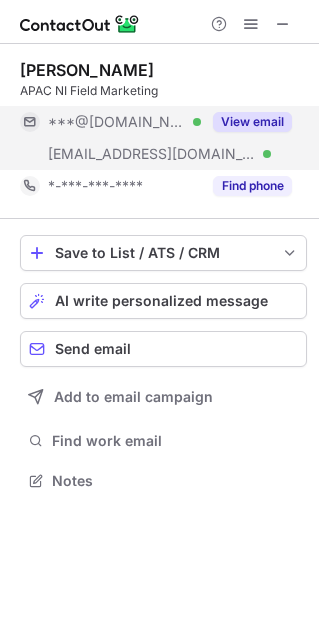 click on "View email" at bounding box center (252, 122) 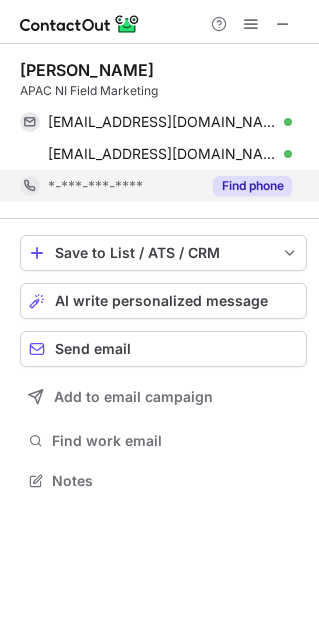 click on "Find phone" at bounding box center (252, 186) 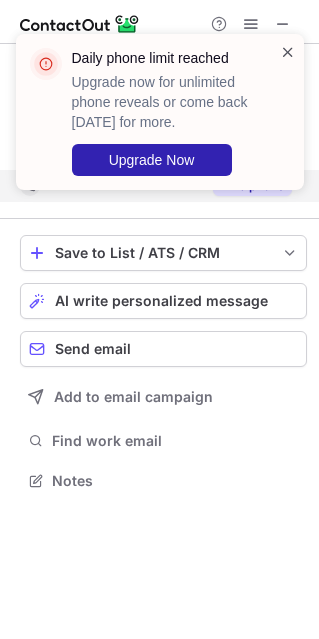 click at bounding box center [288, 52] 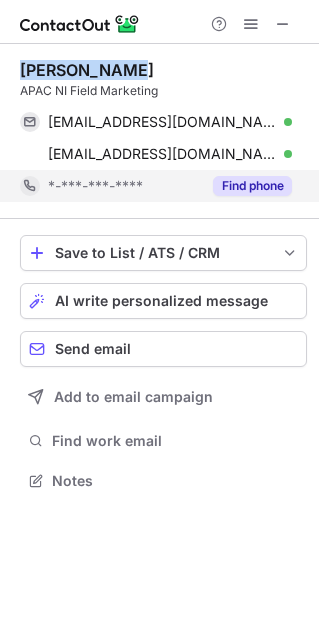 drag, startPoint x: 22, startPoint y: 74, endPoint x: 167, endPoint y: 73, distance: 145.00345 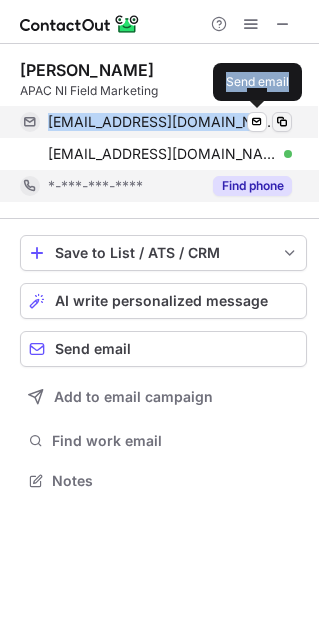 drag, startPoint x: 49, startPoint y: 115, endPoint x: 280, endPoint y: 117, distance: 231.00865 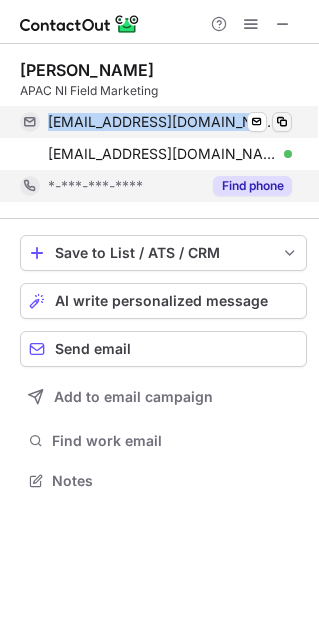 copy on "[EMAIL_ADDRESS][DOMAIN_NAME] Verified Send email" 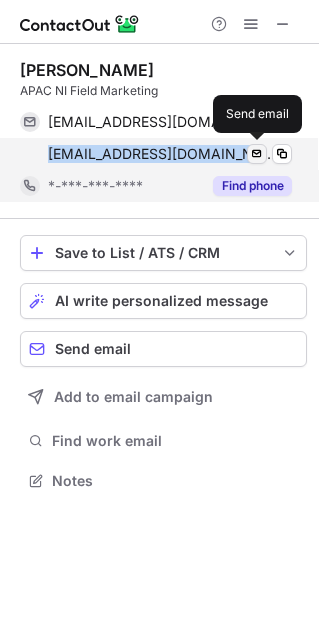 drag, startPoint x: 48, startPoint y: 154, endPoint x: 249, endPoint y: 147, distance: 201.12186 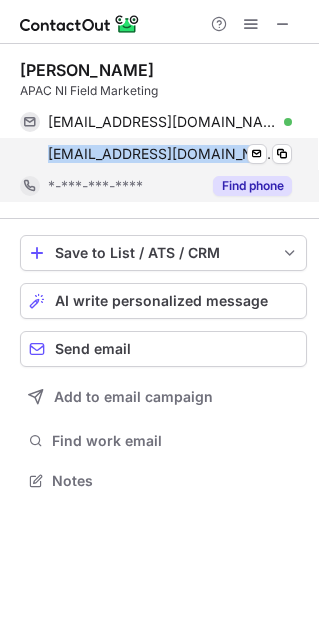 copy on "[PERSON_NAME][EMAIL_ADDRESS][DOMAIN_NAME] Verified" 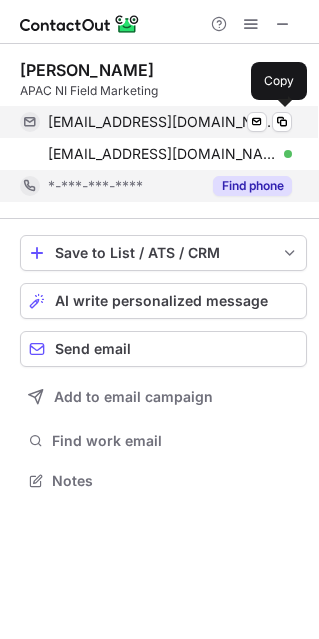 click on "[EMAIL_ADDRESS][DOMAIN_NAME]" at bounding box center (162, 122) 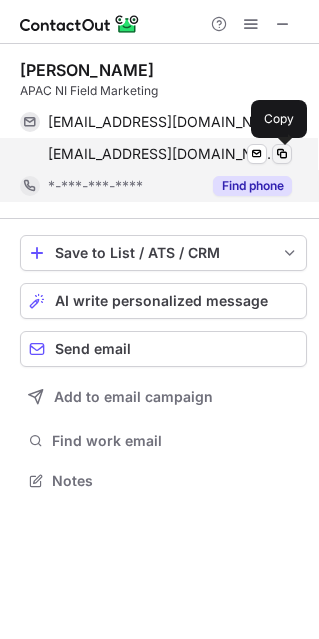 click at bounding box center (282, 154) 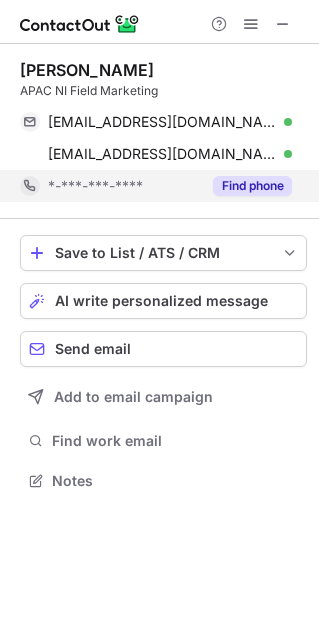 scroll, scrollTop: 466, scrollLeft: 319, axis: both 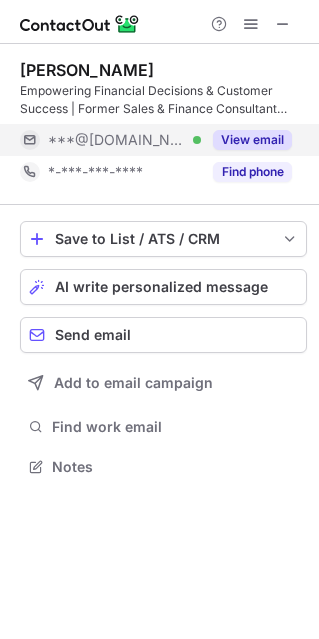 click on "View email" at bounding box center [246, 140] 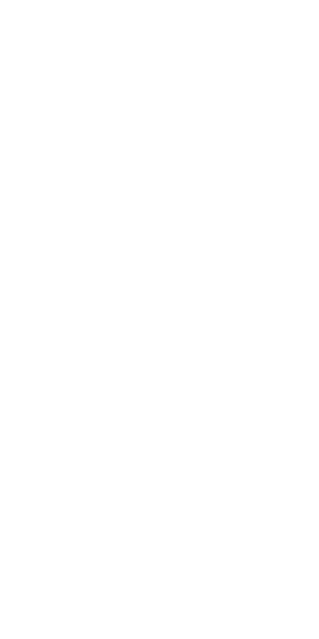 scroll, scrollTop: 0, scrollLeft: 0, axis: both 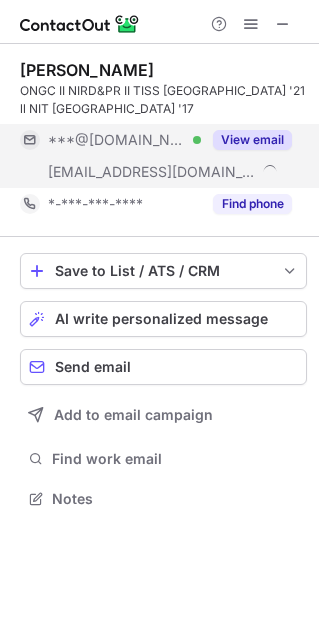 click on "View email" at bounding box center (252, 140) 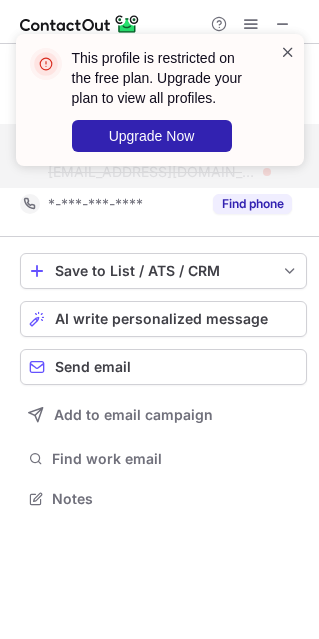 click at bounding box center (288, 52) 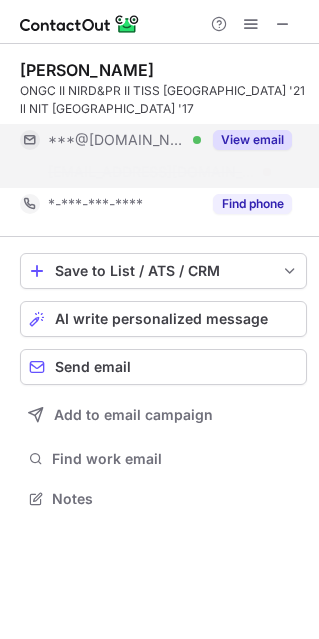 scroll, scrollTop: 452, scrollLeft: 319, axis: both 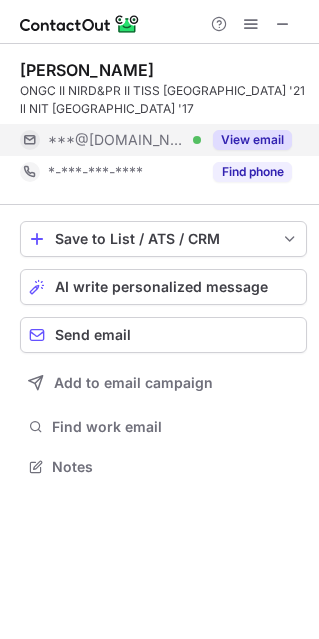 click on "View email" at bounding box center (252, 140) 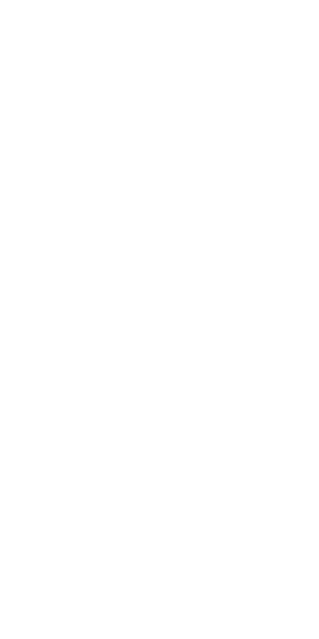 scroll, scrollTop: 0, scrollLeft: 0, axis: both 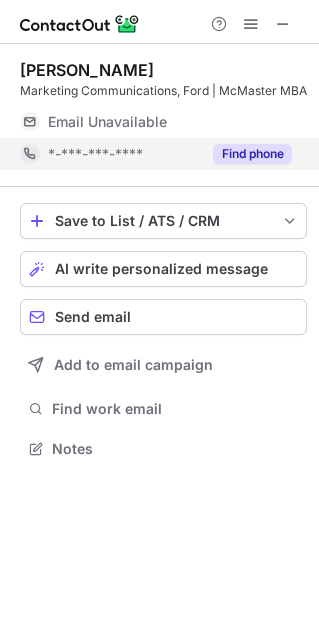 click on "Find phone" at bounding box center [252, 154] 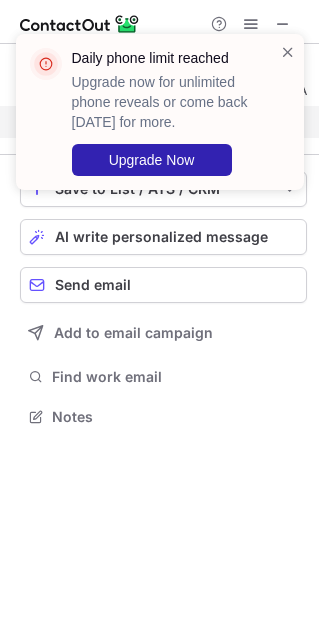 scroll, scrollTop: 402, scrollLeft: 319, axis: both 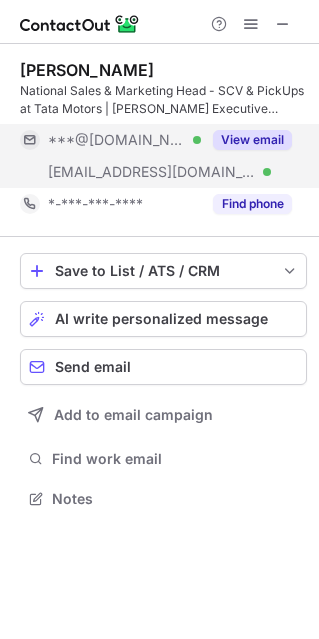 click on "View email" at bounding box center (252, 140) 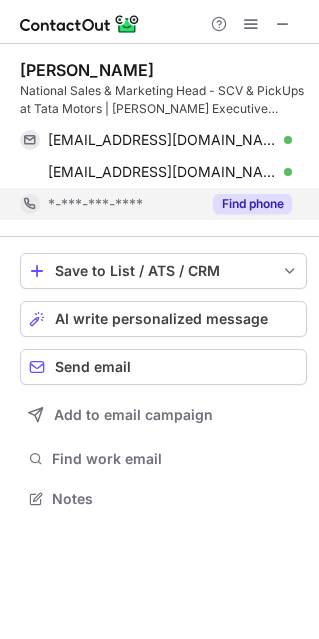 click on "Find phone" at bounding box center (246, 204) 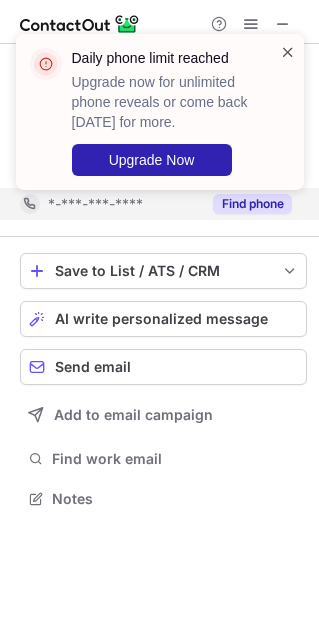 click at bounding box center (288, 52) 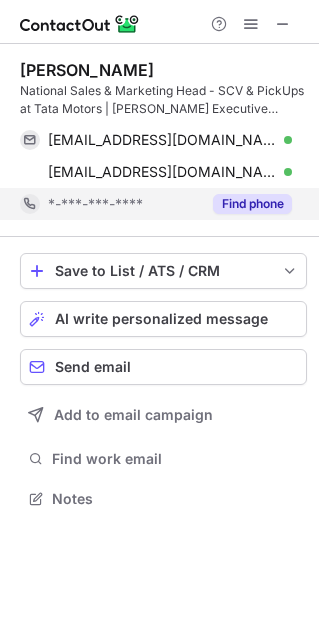 drag, startPoint x: 21, startPoint y: 67, endPoint x: 256, endPoint y: 69, distance: 235.00851 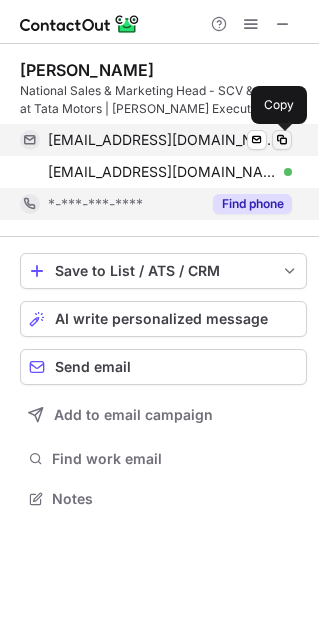 click at bounding box center (282, 140) 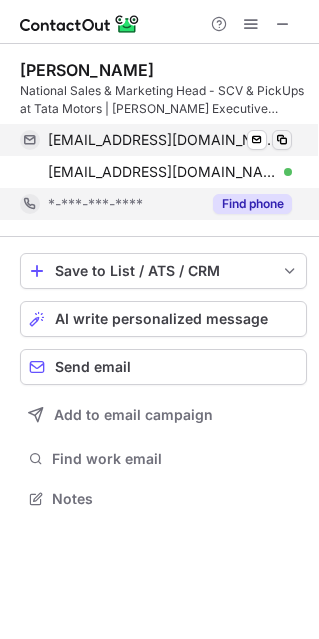click at bounding box center (282, 140) 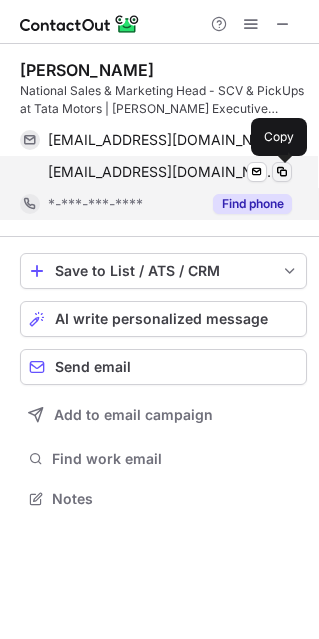 click at bounding box center (282, 172) 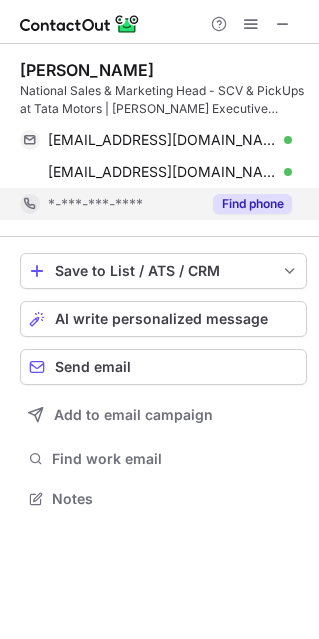 scroll, scrollTop: 484, scrollLeft: 319, axis: both 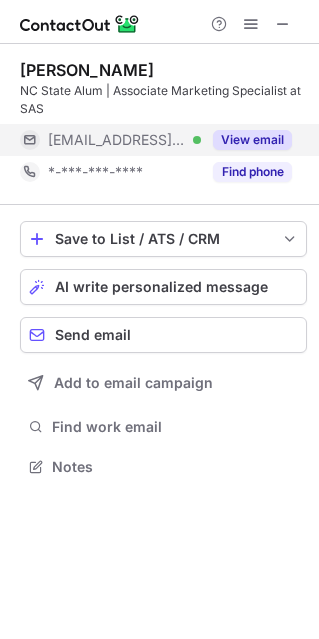 click on "View email" at bounding box center [252, 140] 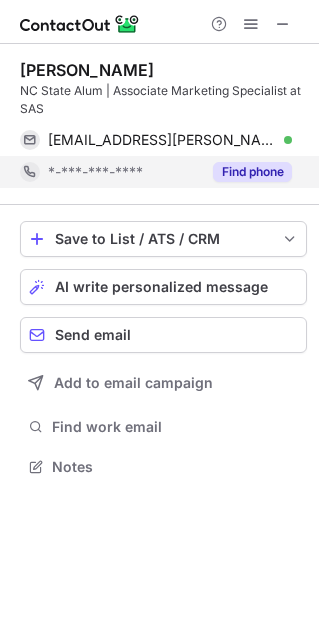 click on "Find phone" at bounding box center (252, 172) 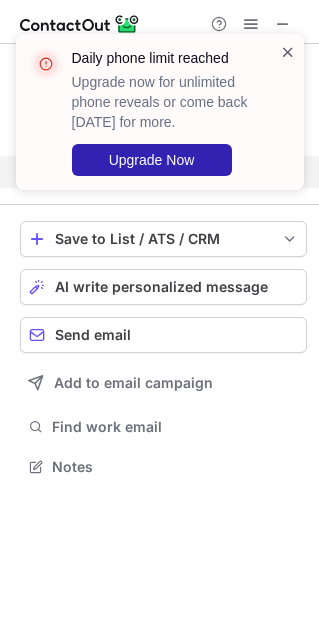 click at bounding box center [288, 52] 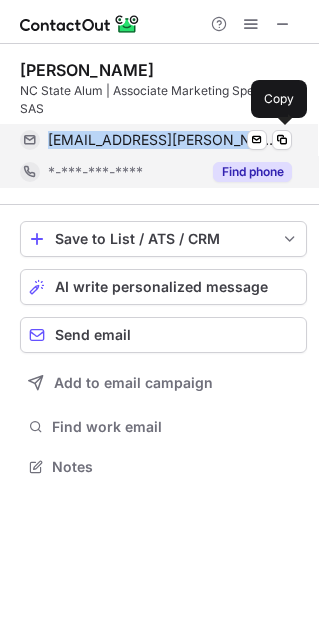 drag, startPoint x: 52, startPoint y: 140, endPoint x: 236, endPoint y: 133, distance: 184.1331 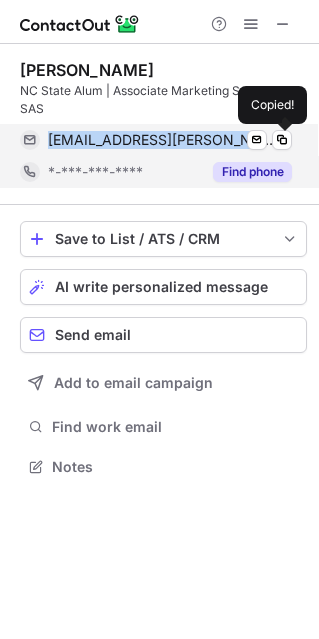 copy on "[EMAIL_ADDRESS][PERSON_NAME][DOMAIN_NAME]" 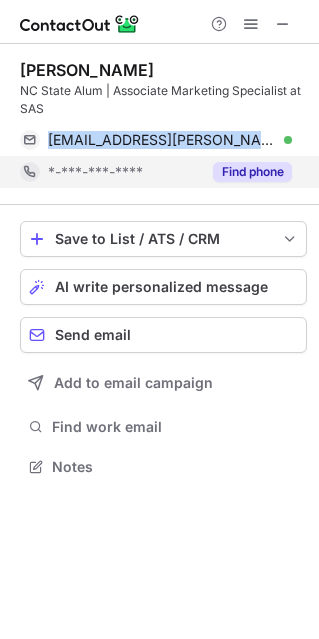 drag, startPoint x: 21, startPoint y: 70, endPoint x: 172, endPoint y: 74, distance: 151.05296 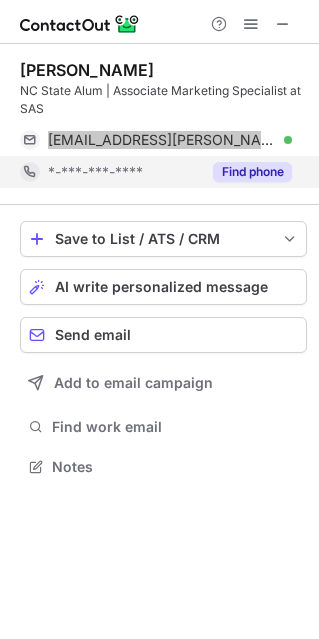 scroll, scrollTop: 452, scrollLeft: 319, axis: both 